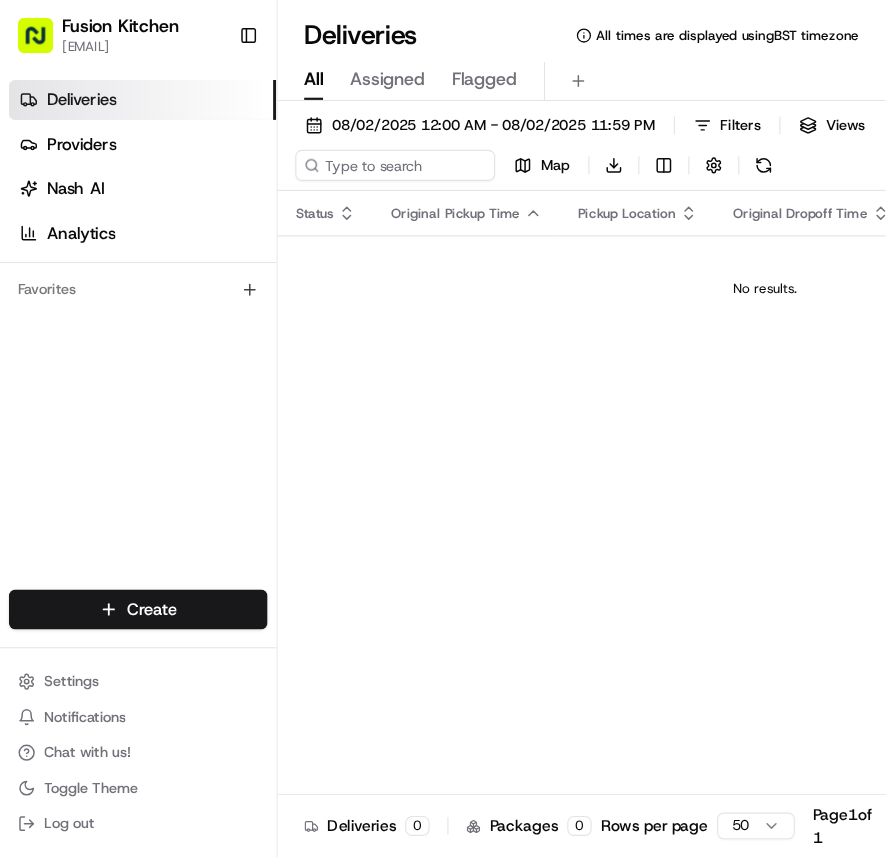 scroll, scrollTop: 0, scrollLeft: 0, axis: both 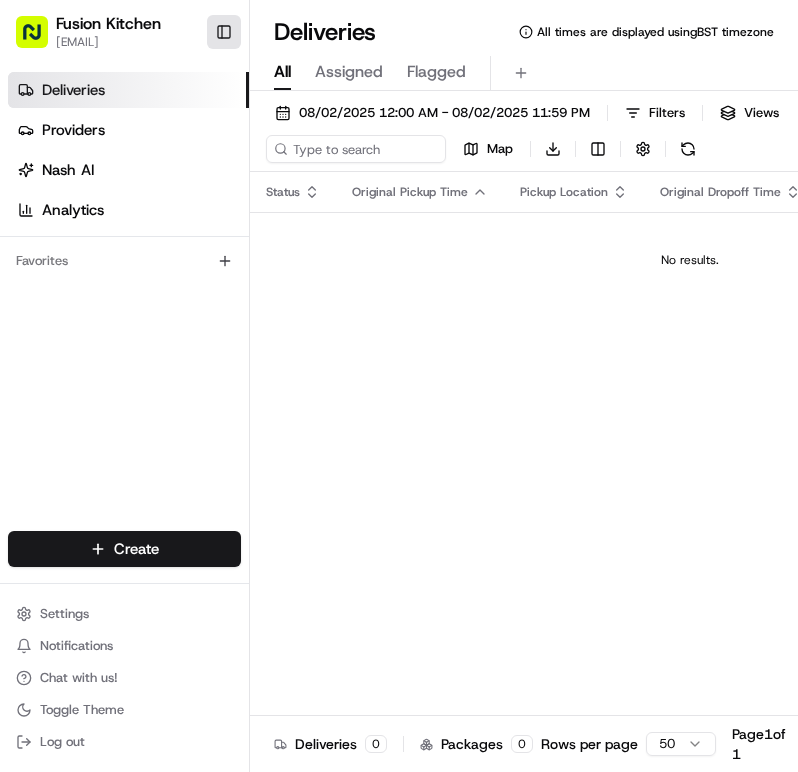 click on "Toggle Sidebar" at bounding box center [224, 32] 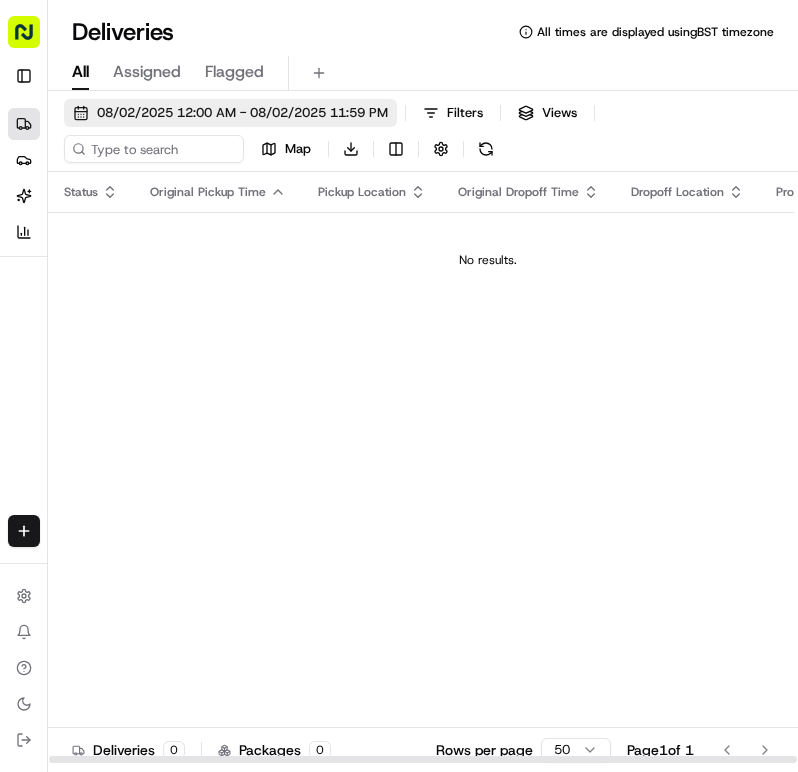 click on "08/02/2025 12:00 AM - 08/02/2025 11:59 PM" at bounding box center [242, 113] 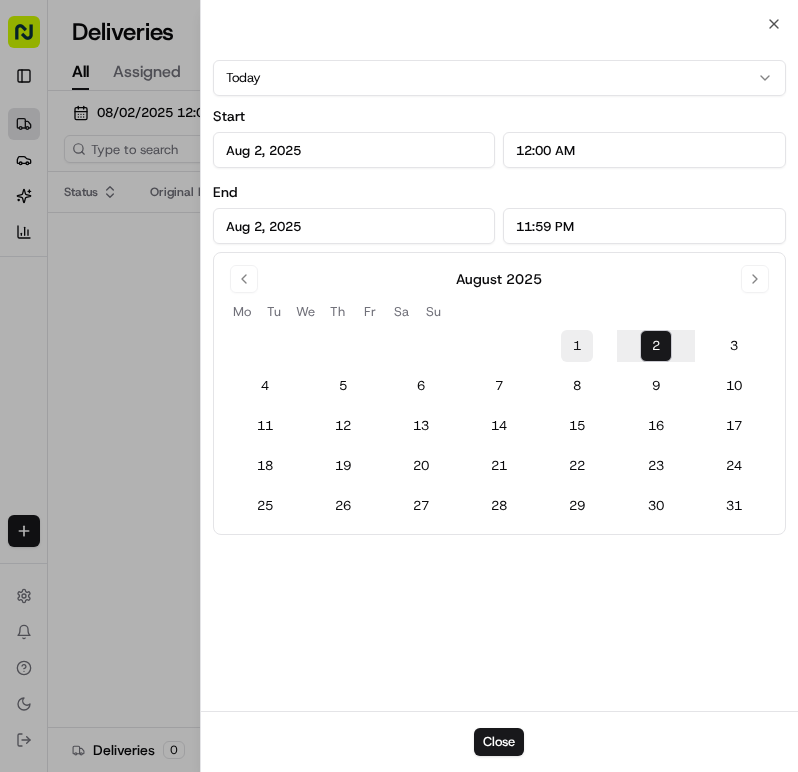 click on "1" at bounding box center (577, 346) 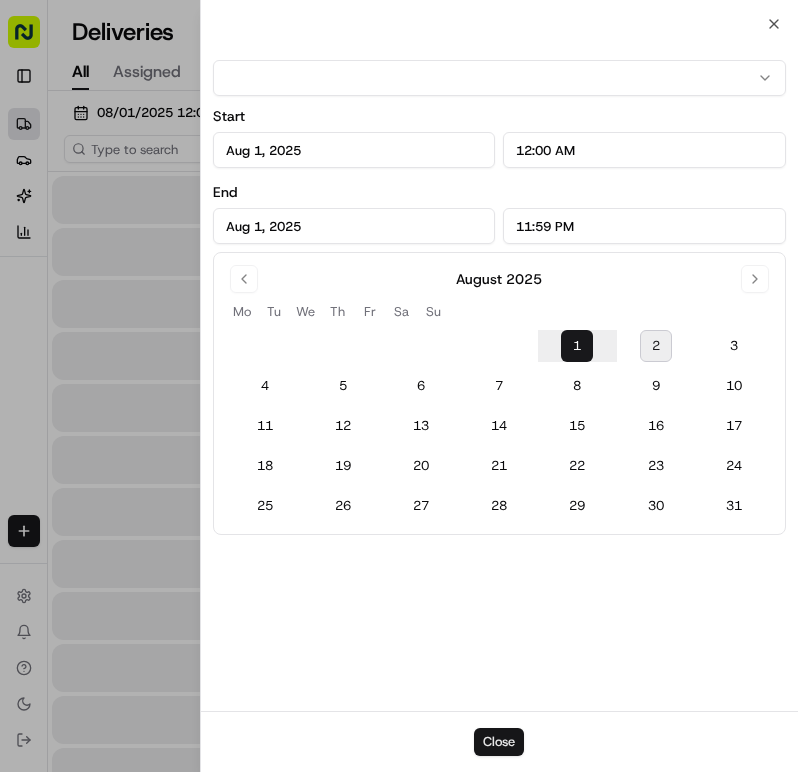 click on "Close" at bounding box center (499, 742) 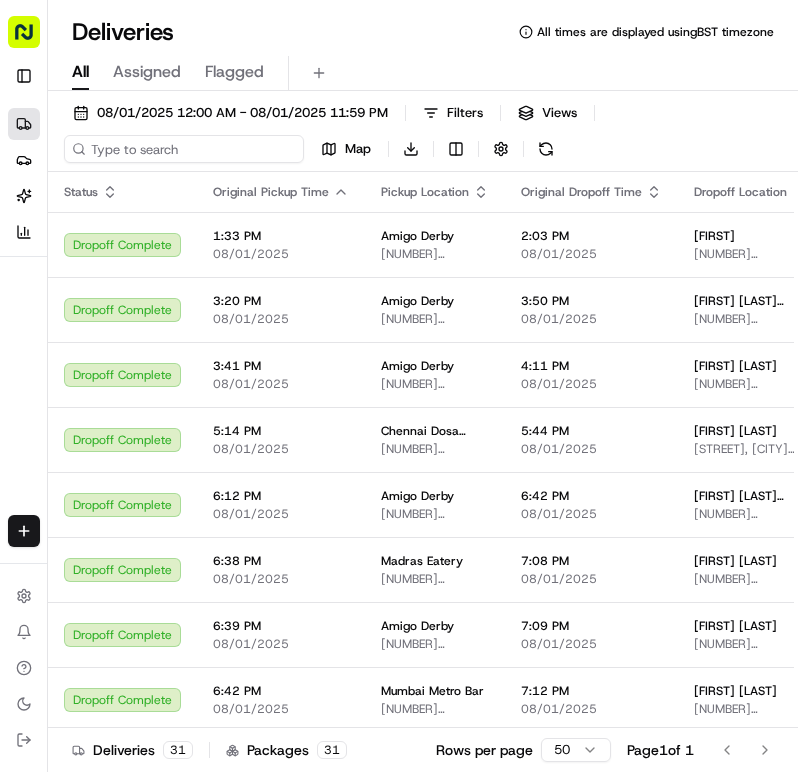 click at bounding box center [184, 149] 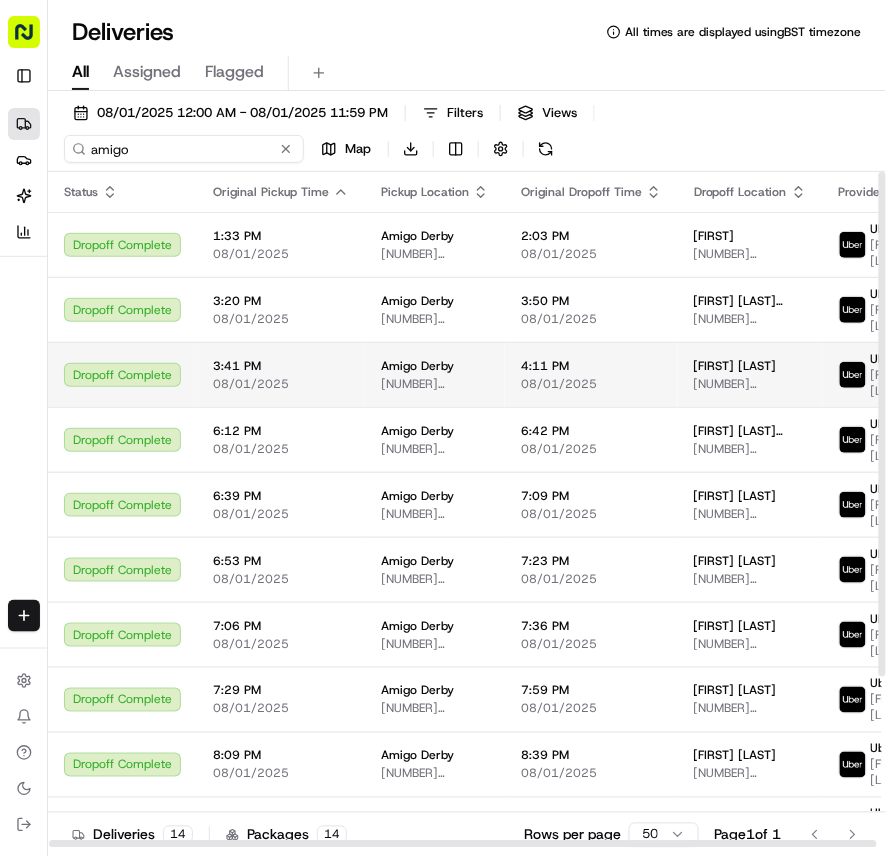 type on "amigo" 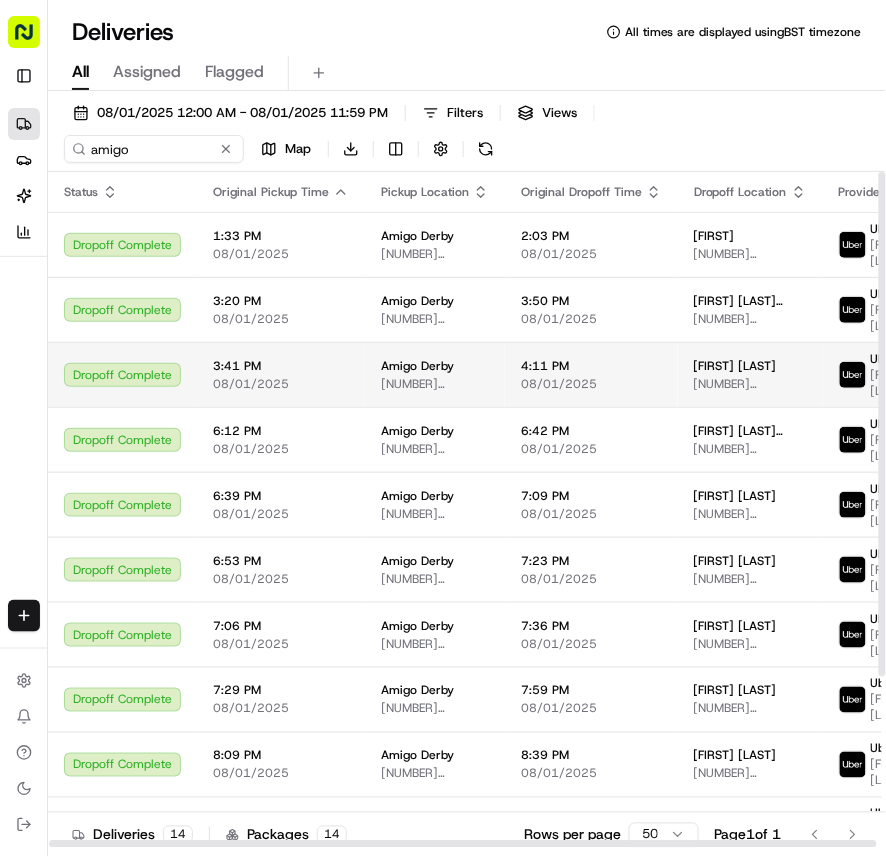 click on "[FIRST] [LAST]" at bounding box center (735, 366) 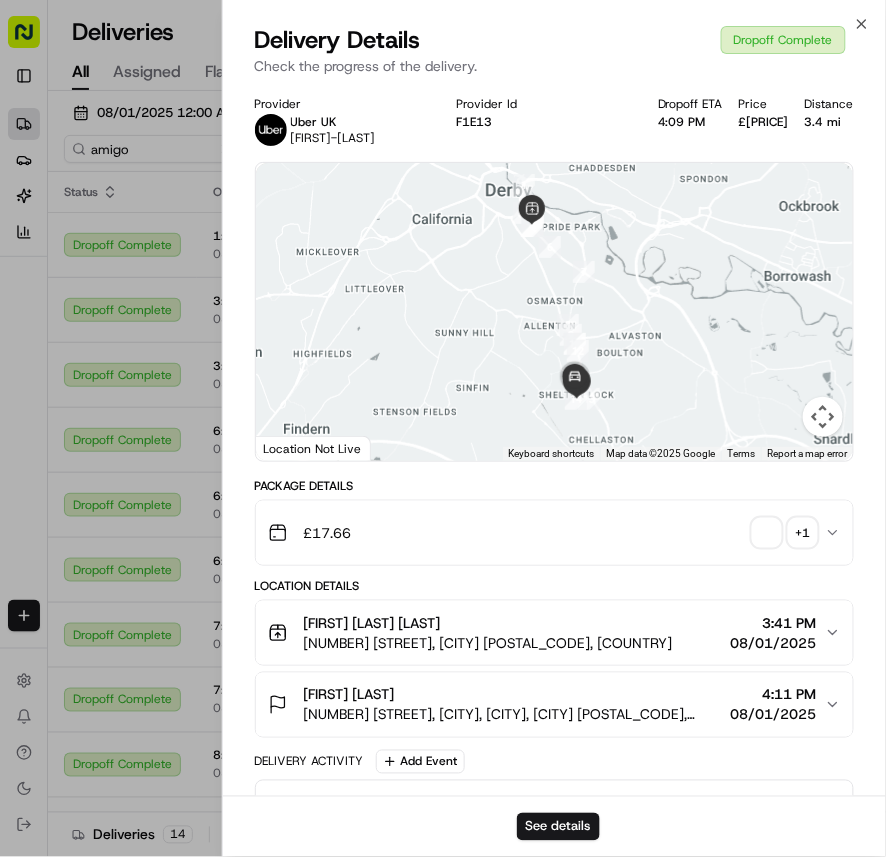 drag, startPoint x: 303, startPoint y: 684, endPoint x: 413, endPoint y: 686, distance: 110.01818 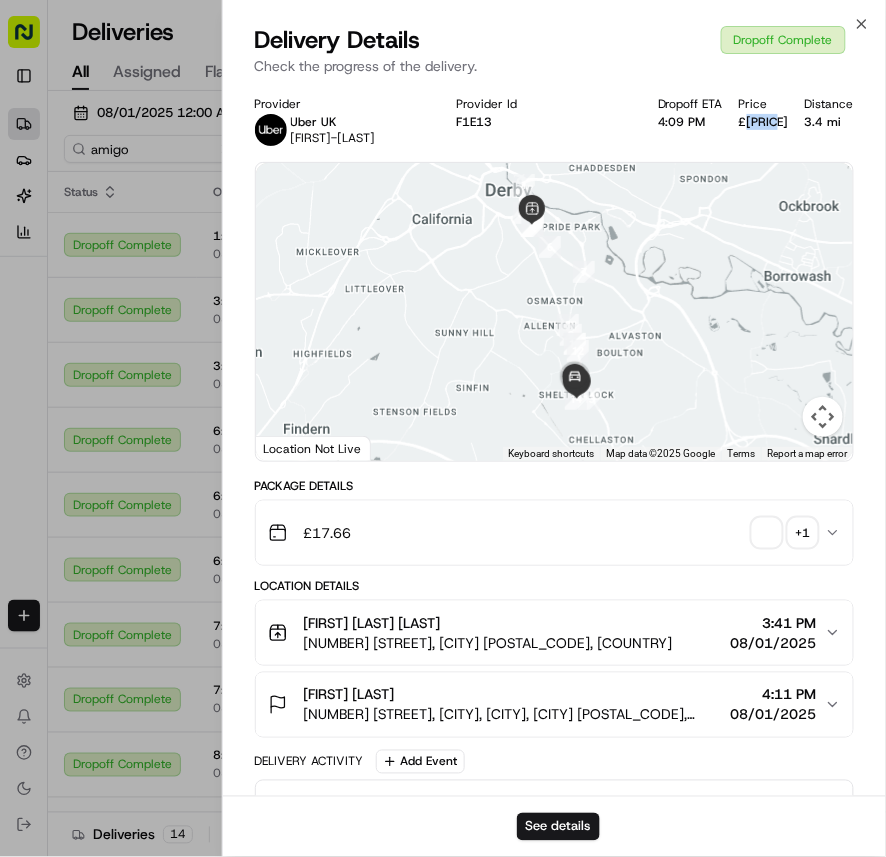 click on "£[PRICE]" at bounding box center [764, 122] 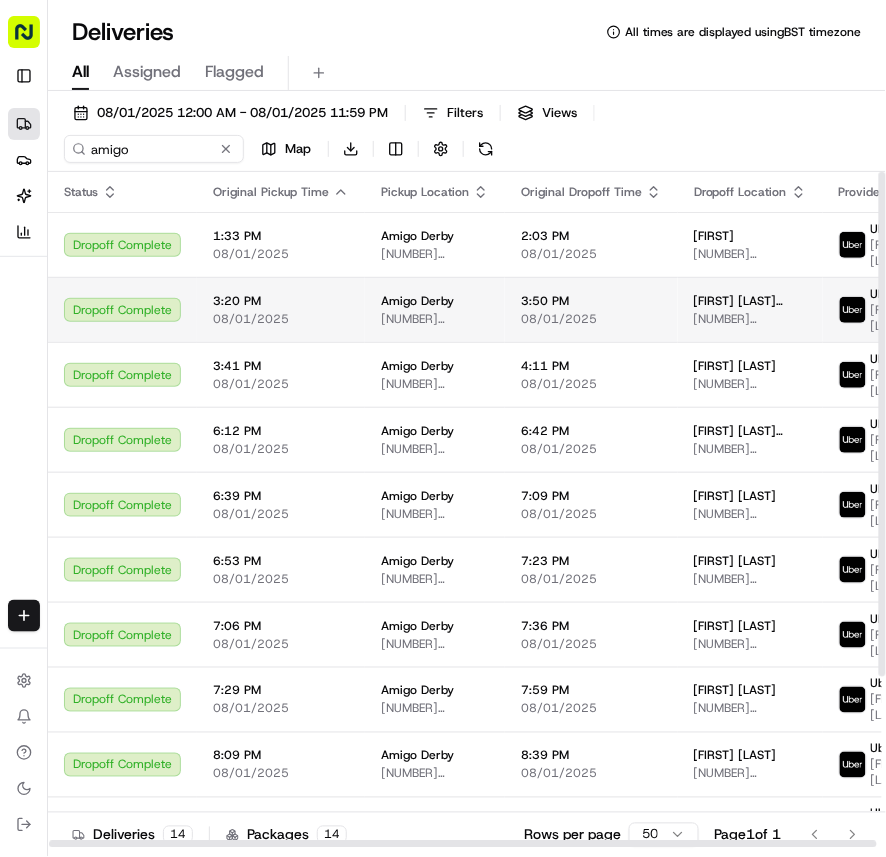 click on "3:50 PM" at bounding box center (591, 301) 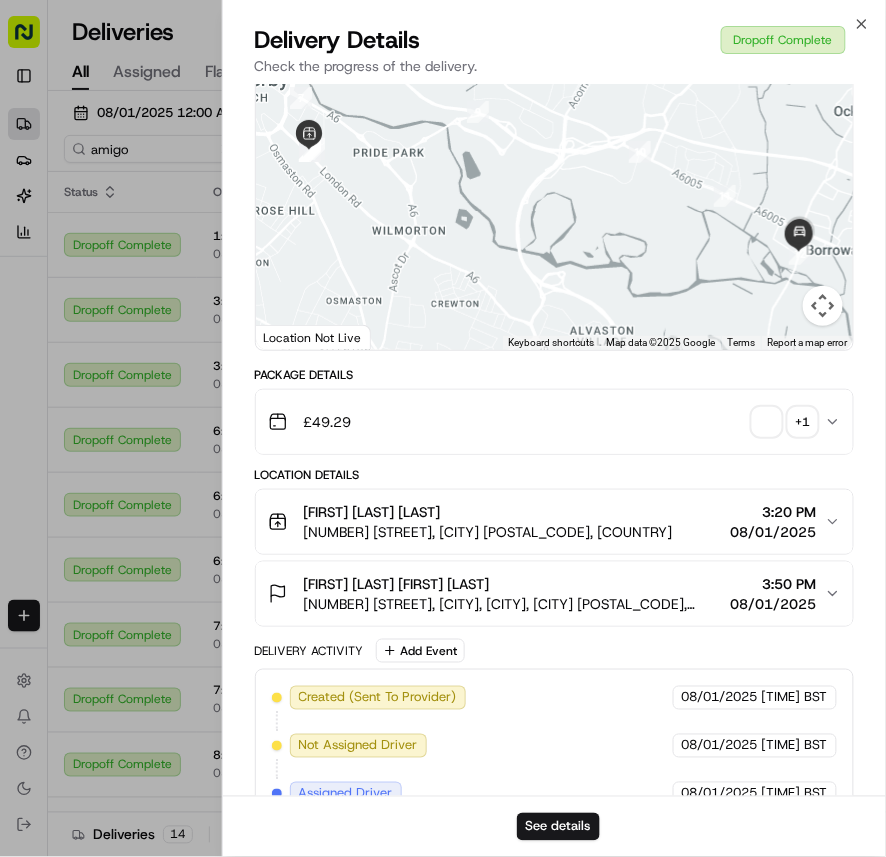 scroll, scrollTop: 0, scrollLeft: 0, axis: both 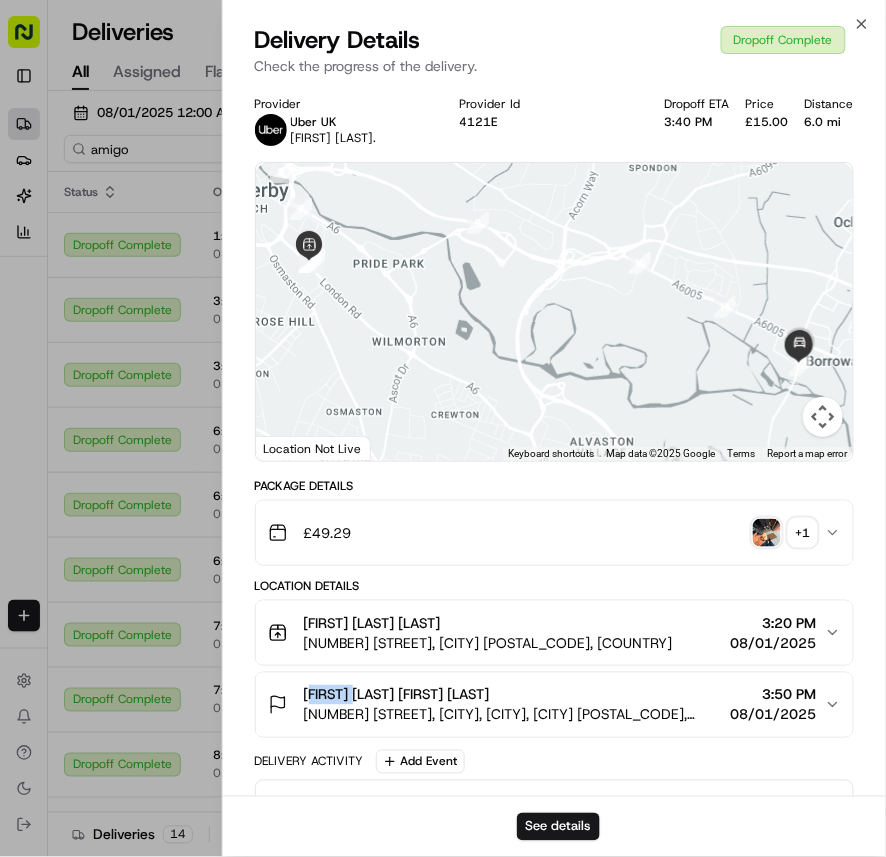 drag, startPoint x: 302, startPoint y: 690, endPoint x: 351, endPoint y: 695, distance: 49.25444 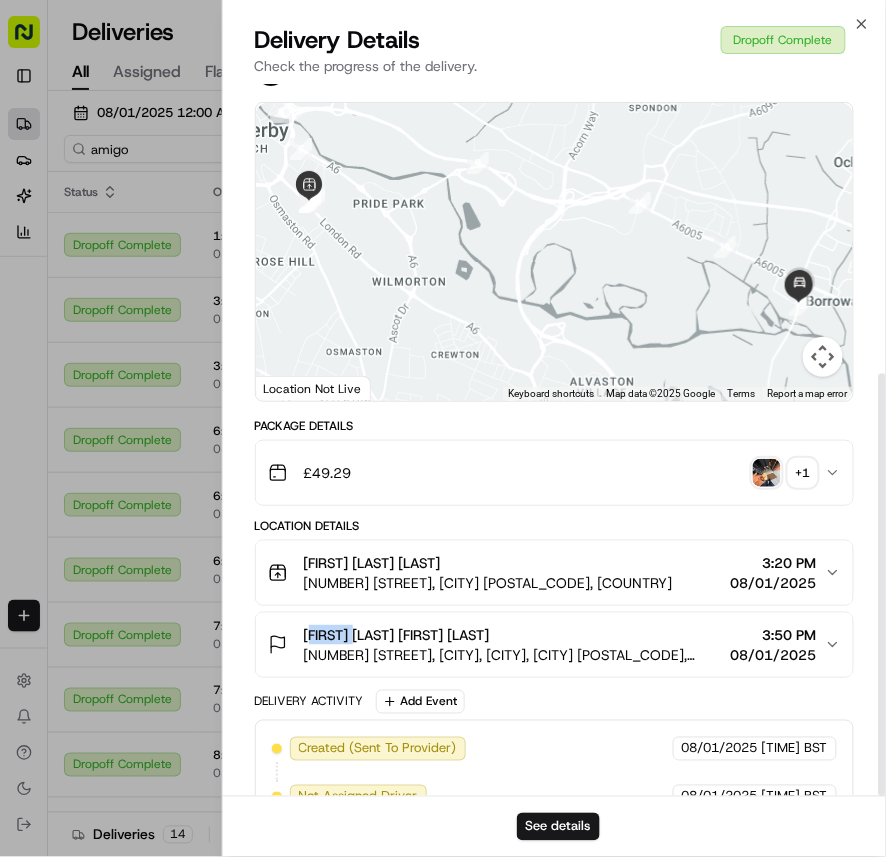 scroll, scrollTop: 0, scrollLeft: 0, axis: both 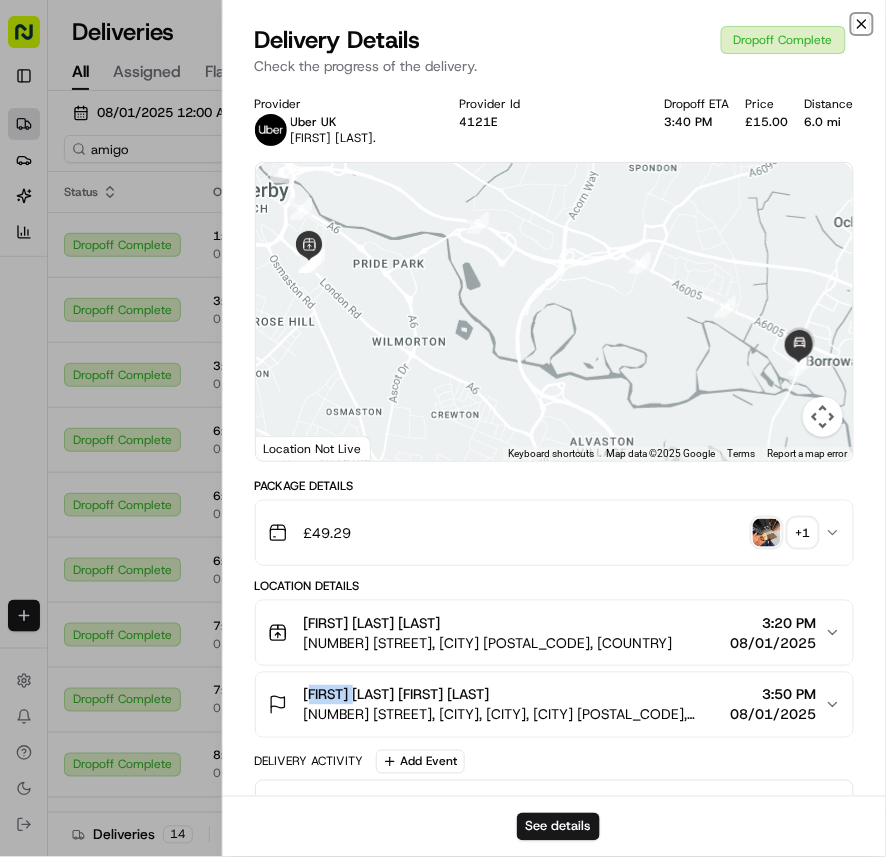 click 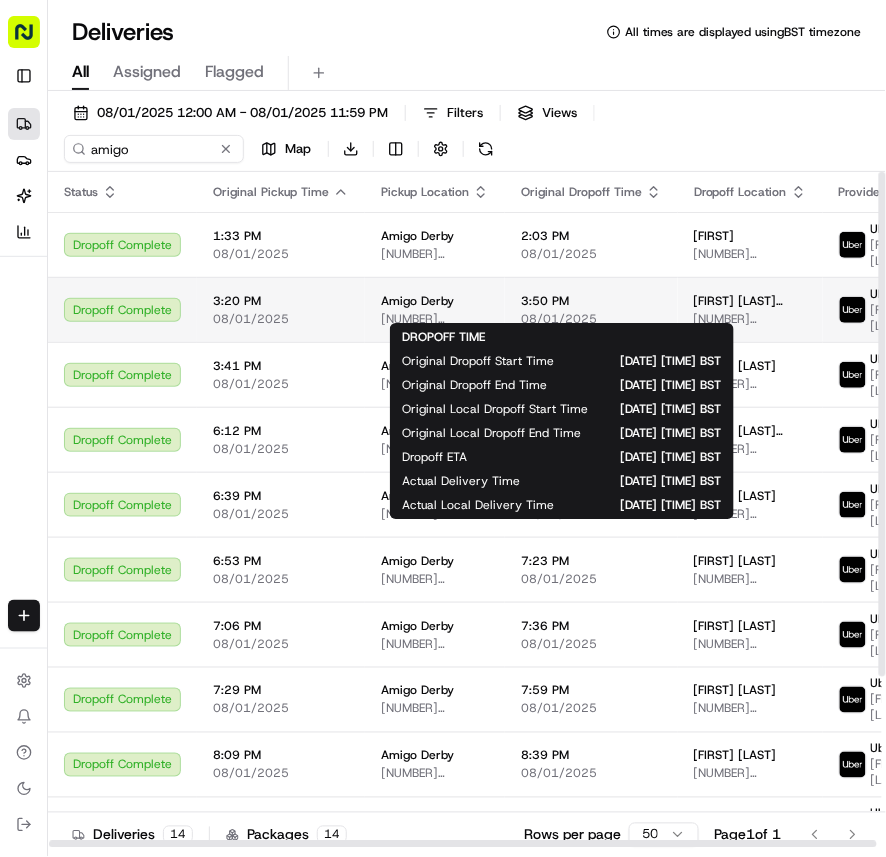 click on "08/01/2025" at bounding box center [591, 319] 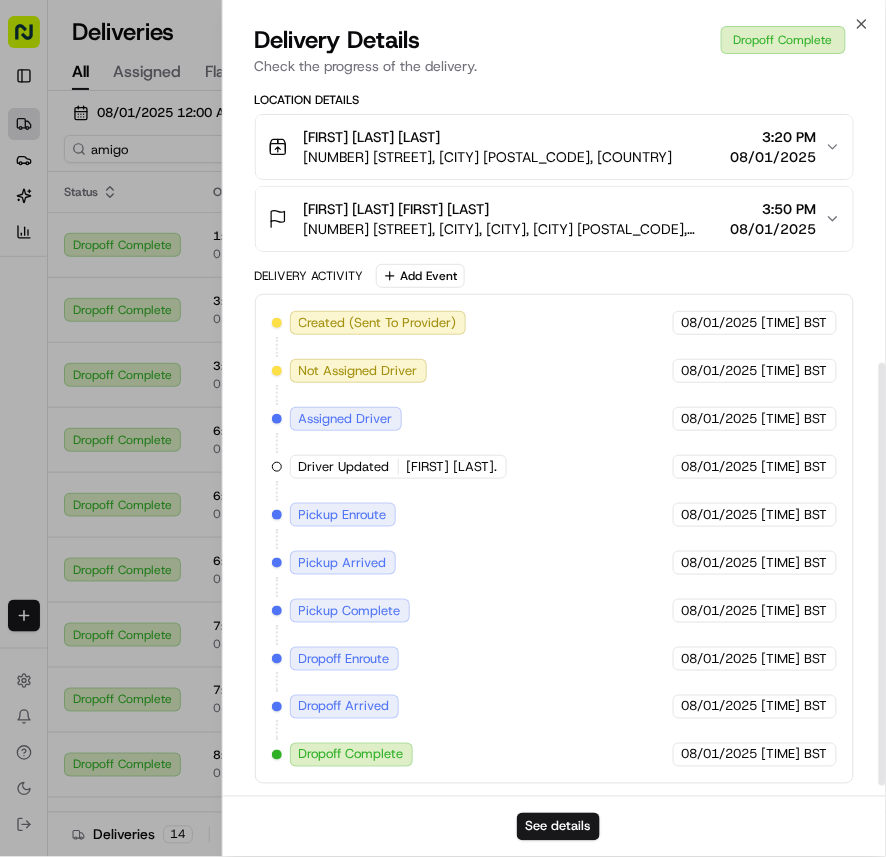 scroll, scrollTop: 0, scrollLeft: 0, axis: both 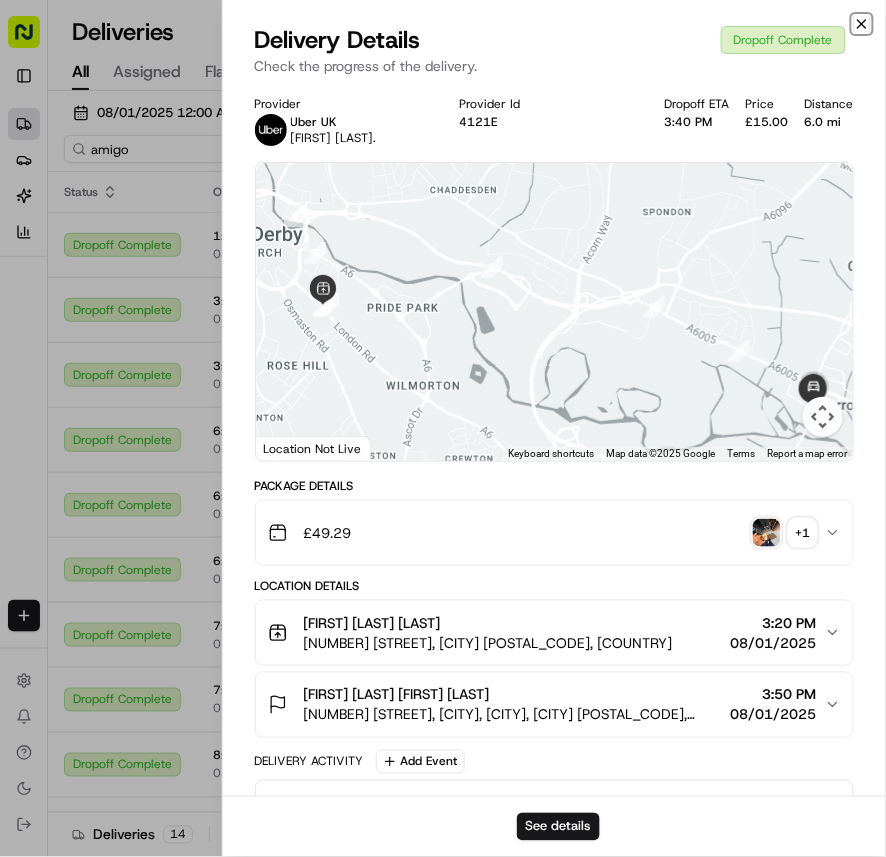 click 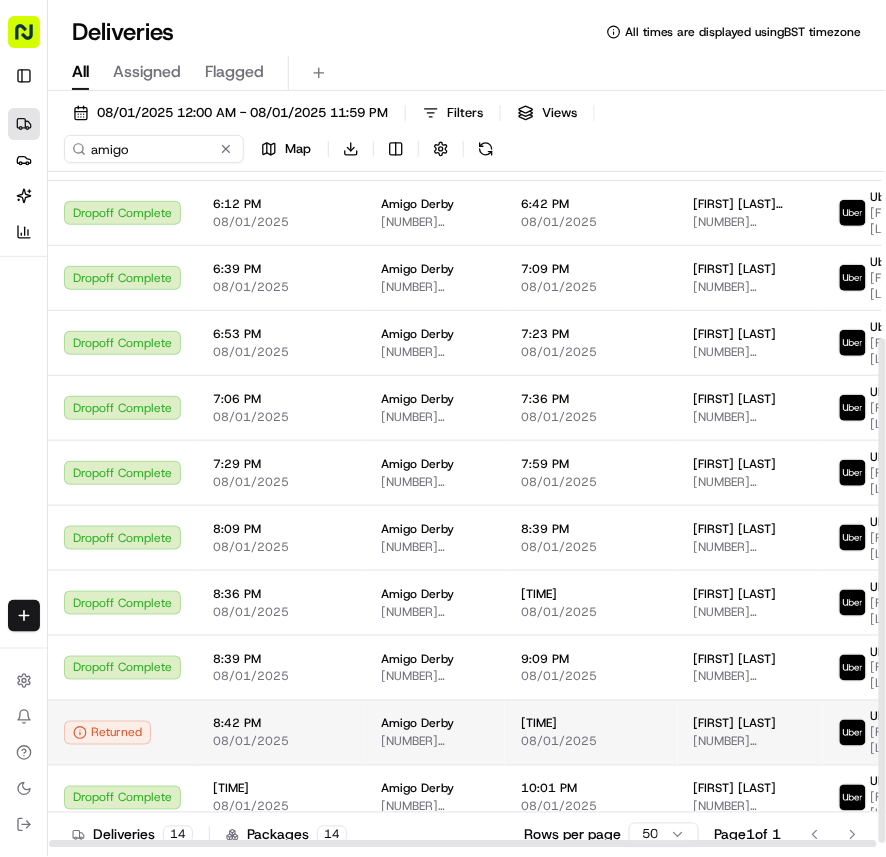 scroll, scrollTop: 232, scrollLeft: 0, axis: vertical 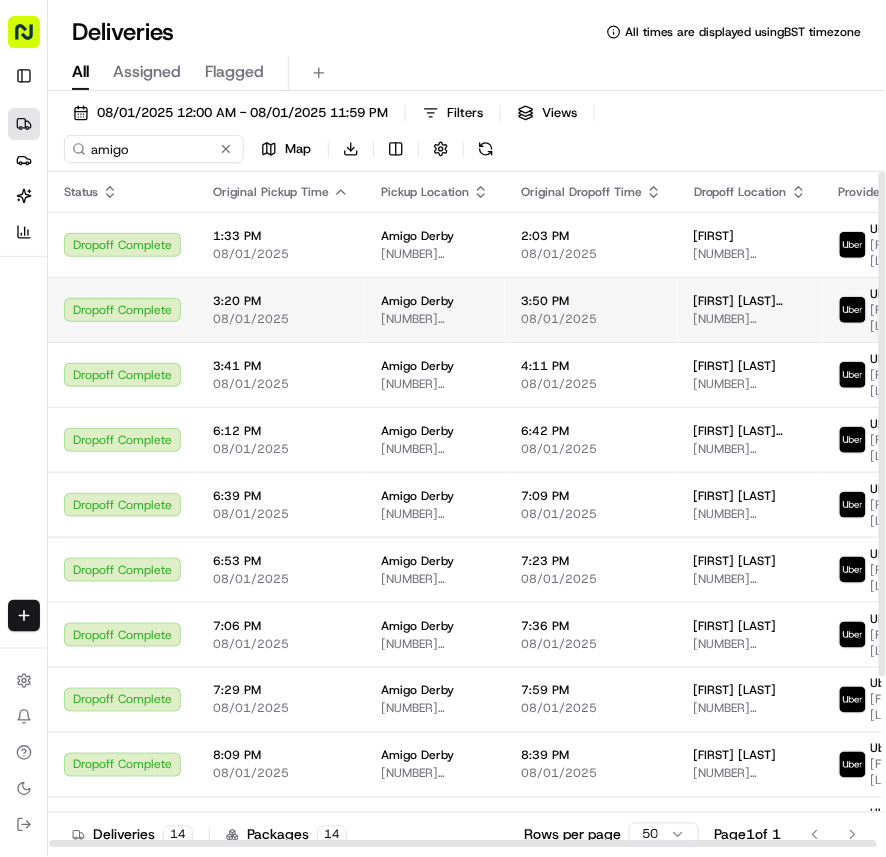 click on "08/01/2025" at bounding box center (591, 319) 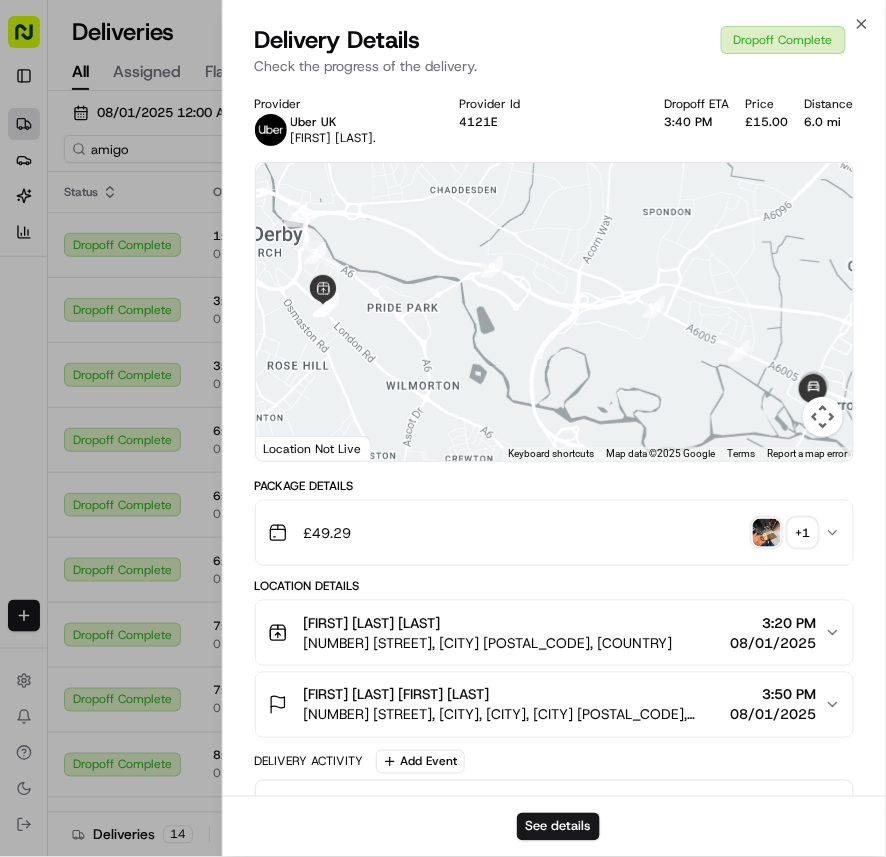 click on "£15.00" at bounding box center [767, 122] 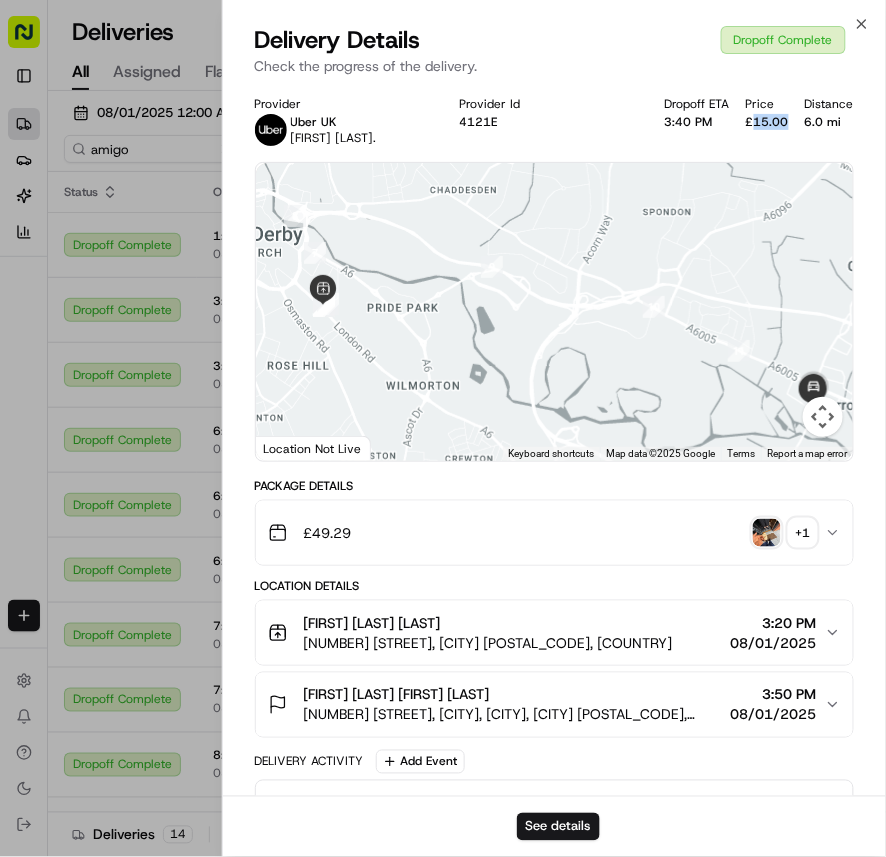 click on "£15.00" at bounding box center [767, 122] 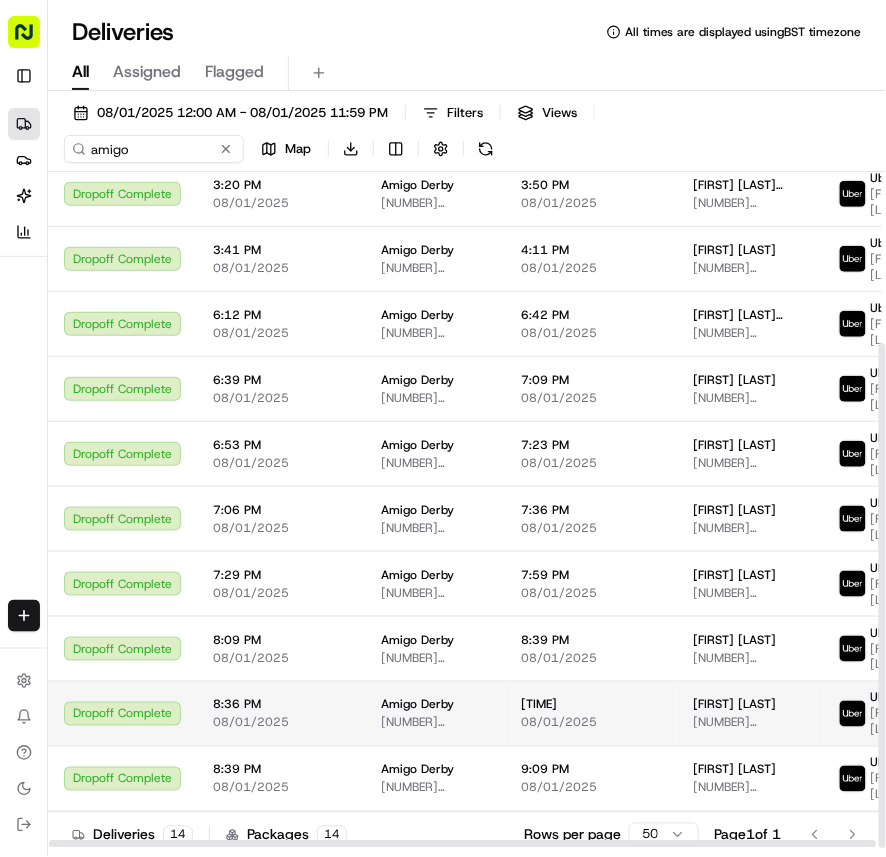 scroll, scrollTop: 232, scrollLeft: 0, axis: vertical 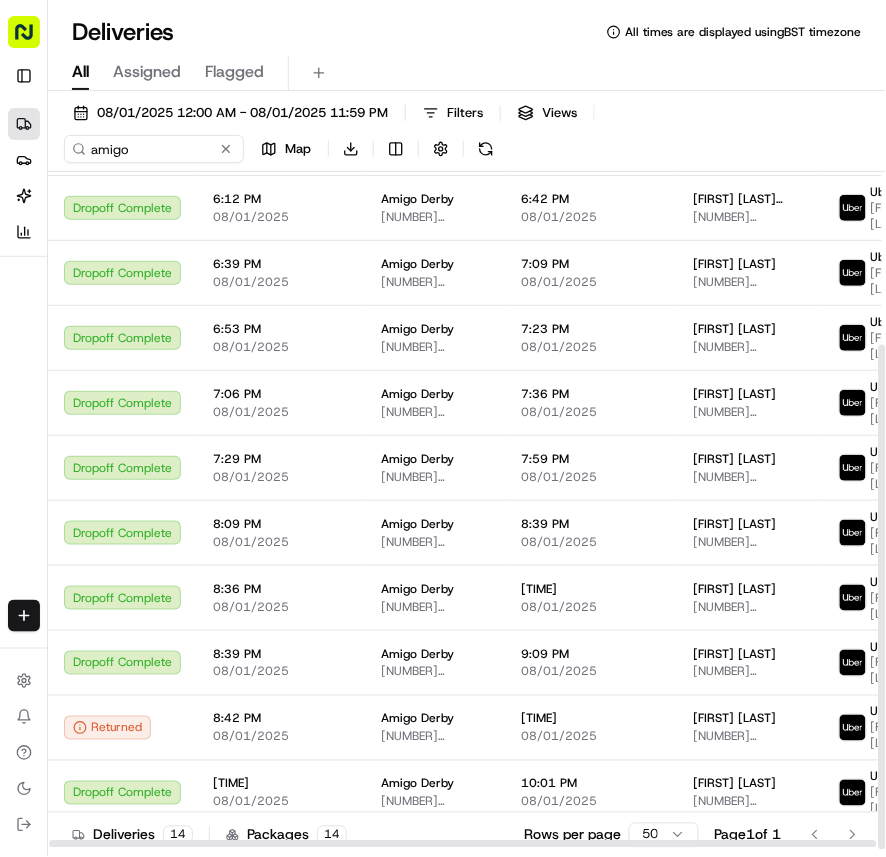 click on "Deliveries 14 Packages 14 Rows per page 50 Page  1  of   1 Go to first page Go to previous page Go to next page Go to last page" at bounding box center (467, 834) 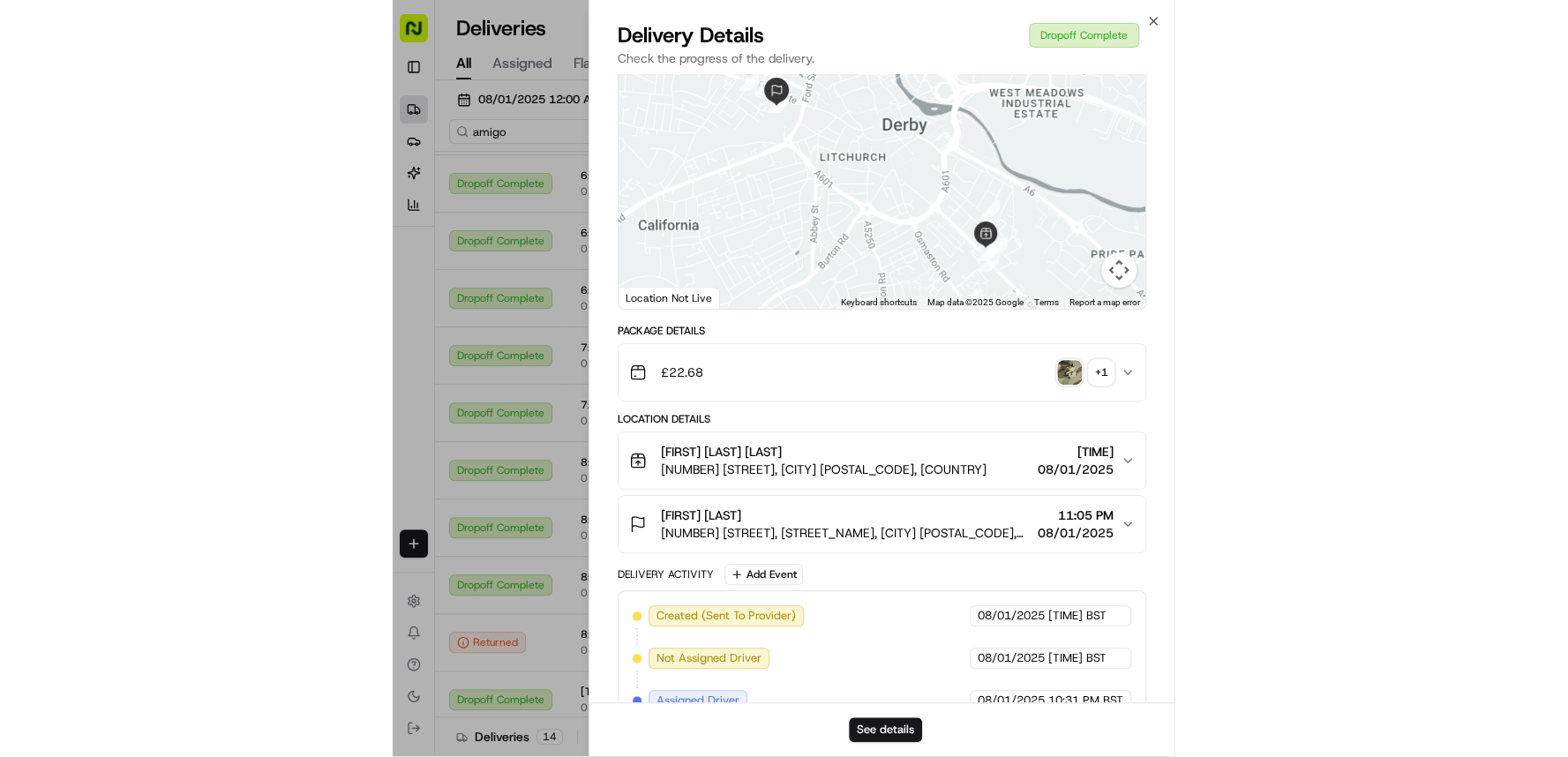 scroll, scrollTop: 0, scrollLeft: 0, axis: both 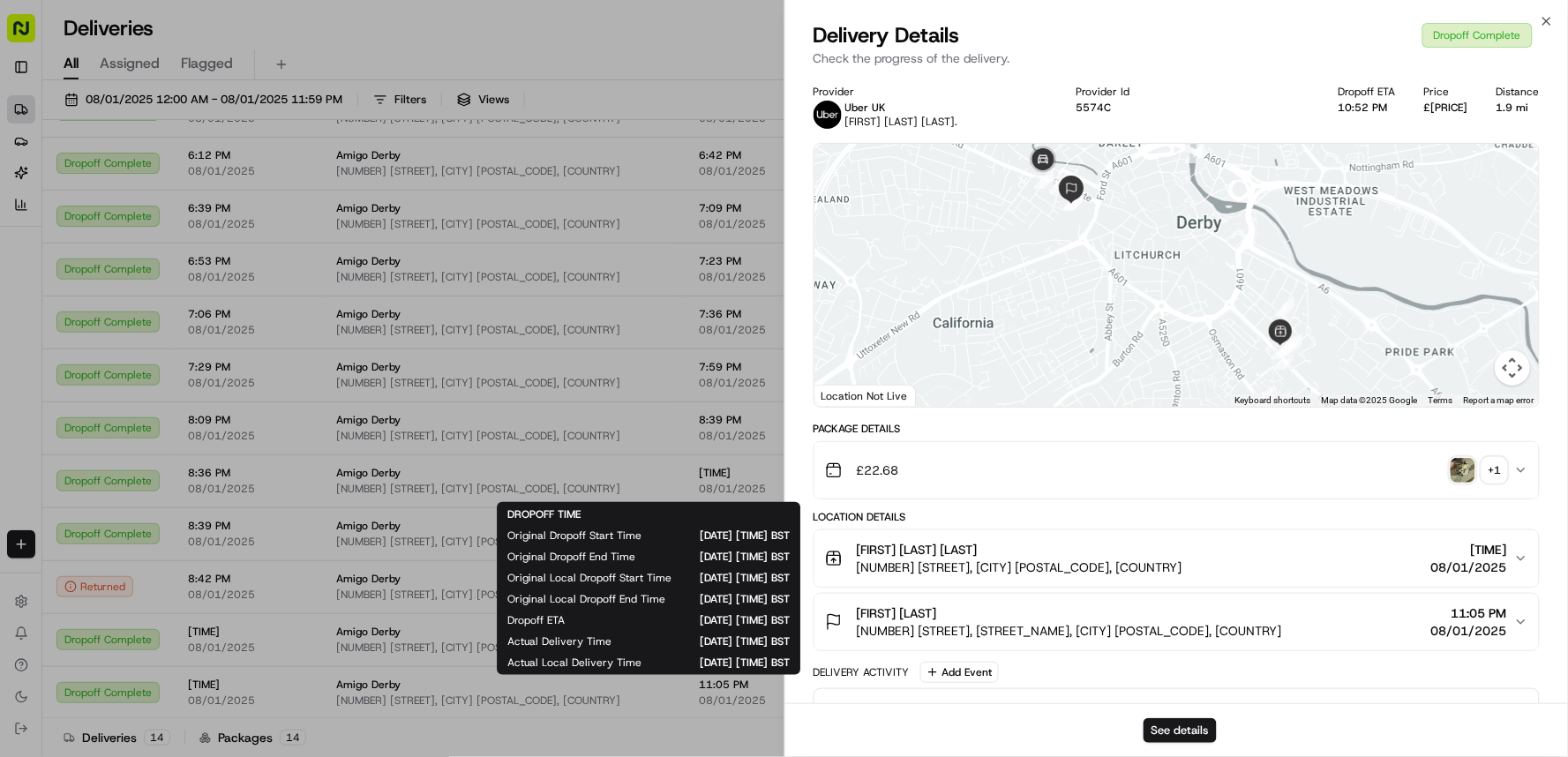 click on "Provider Uber UK [LAST] [LAST]. Provider Id [ID] Dropoff ETA [TIME] Price [PRICE] Distance [DISTANCE] mi ← Move left → Move right ↑ Move up ↓ Move down + Zoom in - Zoom out Home Jump left by 75% End Jump right by 75% Page Up Jump up by 75% Page Down Jump down by 75% 1 2 3 4 5 6 7 8 9 10 11 Keyboard shortcuts Map Data Map data ©2025 Google Map data ©2025 Google 200 m  Click to toggle between metric and imperial units Terms Report a map error Location Not Live Package Details £ [PRICE] + 1 Location Details Amigo Derby [LAST] [LAST] [NUMBER] [STREET], [CITY] [POSTAL_CODE], [COUNTRY] [TIME] [DATE]  [FIRST] [LAST] [NUMBER] [STREET], [STREET_NAME], [CITY] [POSTAL_CODE], [COUNTRY] [TIME] [DATE] Delivery Activity Add Event Created (Sent To Provider) Uber UK [DATE] [TIME] BST Not Assigned Driver Uber UK [DATE] [TIME] BST Assigned Driver Uber UK [DATE] [TIME] BST Driver Updated [FIRST] [LAST]. Uber UK [DATE] [TIME] BST Pickup Enroute Uber UK [DATE] [TIME] BST Pickup Arrived Uber UK [DATE] [TIME] BST" at bounding box center (1177, 624) 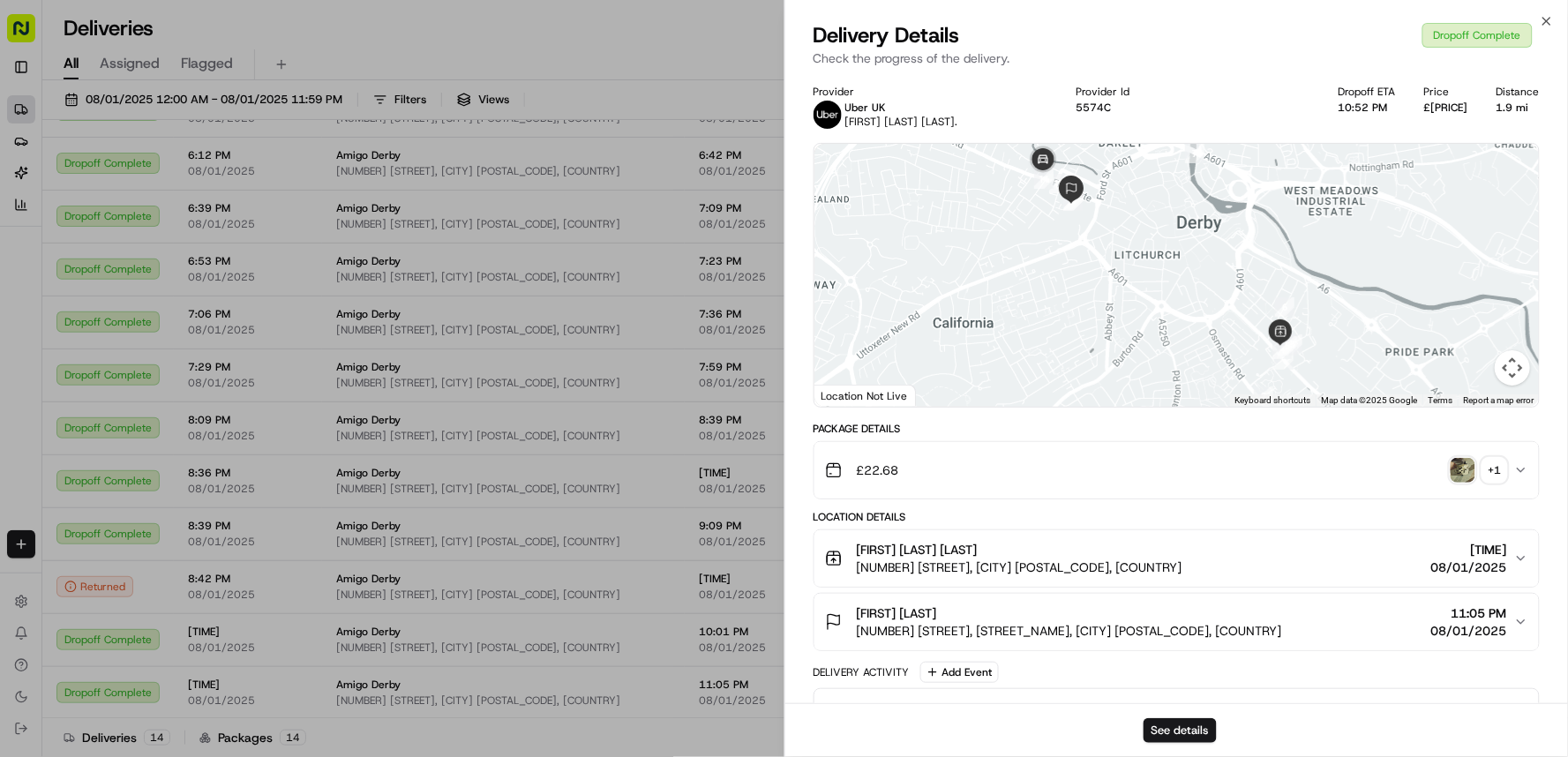 click on "Provider Uber UK [LAST] [LAST]. Provider Id [ID] Dropoff ETA [TIME] Price [PRICE] Distance [DISTANCE] mi ← Move left → Move right ↑ Move up ↓ Move down + Zoom in - Zoom out Home Jump left by 75% End Jump right by 75% Page Up Jump up by 75% Page Down Jump down by 75% 1 2 3 4 5 6 7 8 9 10 11 Keyboard shortcuts Map Data Map data ©2025 Google Map data ©2025 Google 200 m  Click to toggle between metric and imperial units Terms Report a map error Location Not Live Package Details £ [PRICE] + 1 Location Details Amigo Derby [LAST] [LAST] [NUMBER] [STREET], [CITY] [POSTAL_CODE], [COUNTRY] [TIME] [DATE]  [FIRST] [LAST] [NUMBER] [STREET], [STREET_NAME], [CITY] [POSTAL_CODE], [COUNTRY] [TIME] [DATE] Delivery Activity Add Event Created (Sent To Provider) Uber UK [DATE] [TIME] BST Not Assigned Driver Uber UK [DATE] [TIME] BST Assigned Driver Uber UK [DATE] [TIME] BST Driver Updated [FIRST] [LAST]. Uber UK [DATE] [TIME] BST Pickup Enroute Uber UK [DATE] [TIME] BST Pickup Arrived Uber UK [DATE] [TIME] BST" at bounding box center (1177, 624) 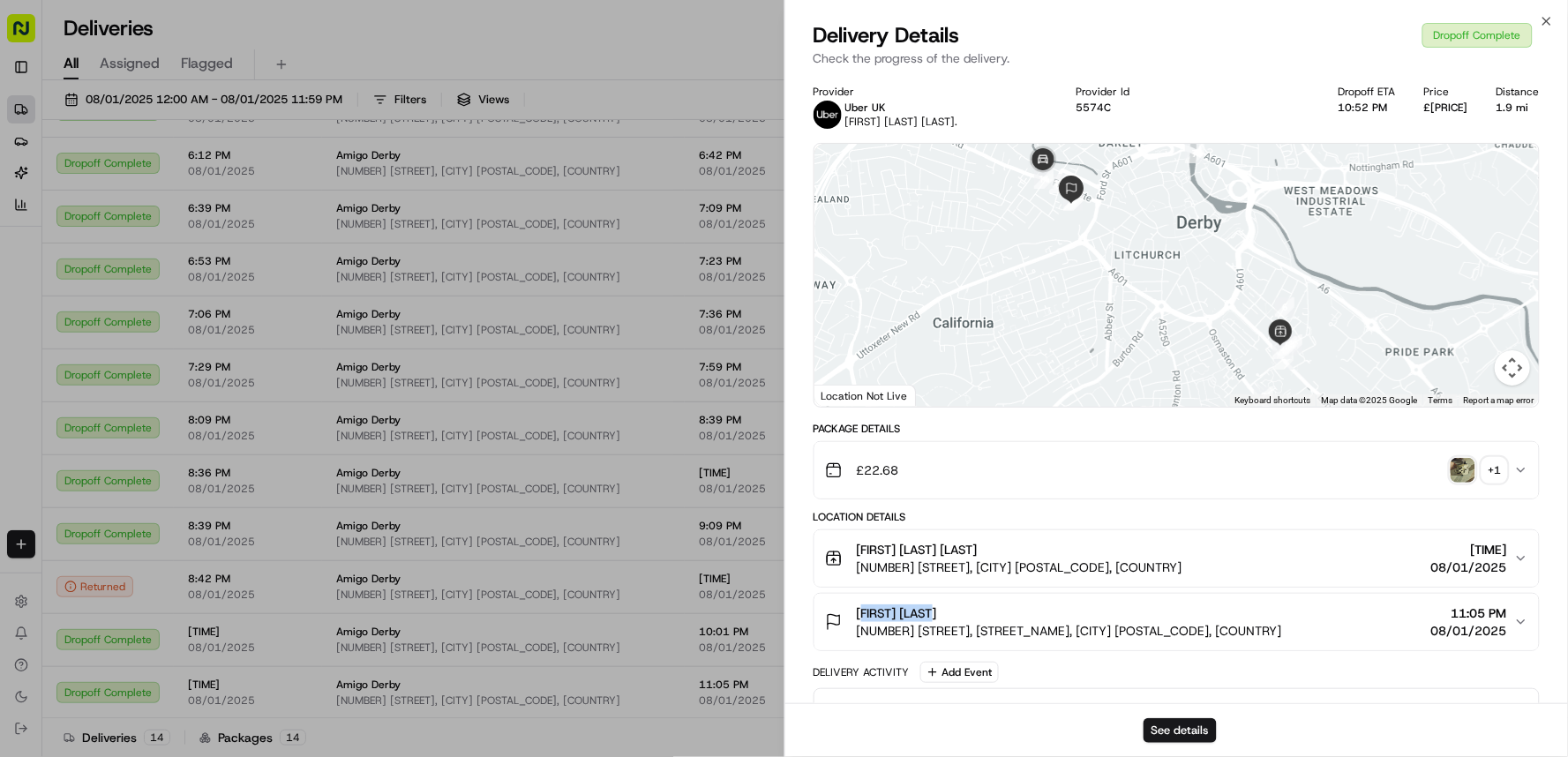 drag, startPoint x: 845, startPoint y: 605, endPoint x: 949, endPoint y: 601, distance: 104.07689 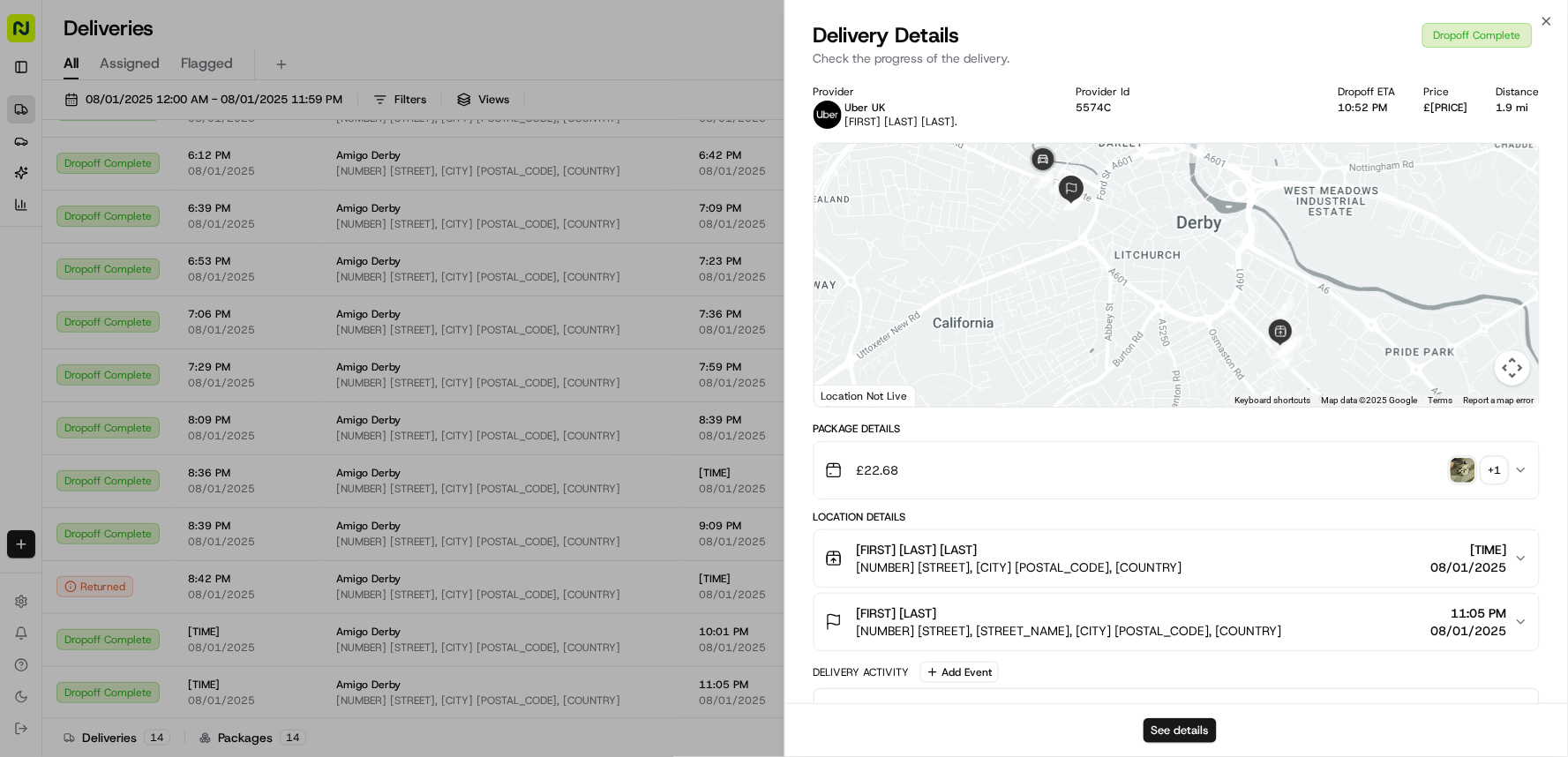 click on "£[PRICE]" at bounding box center (1446, 108) 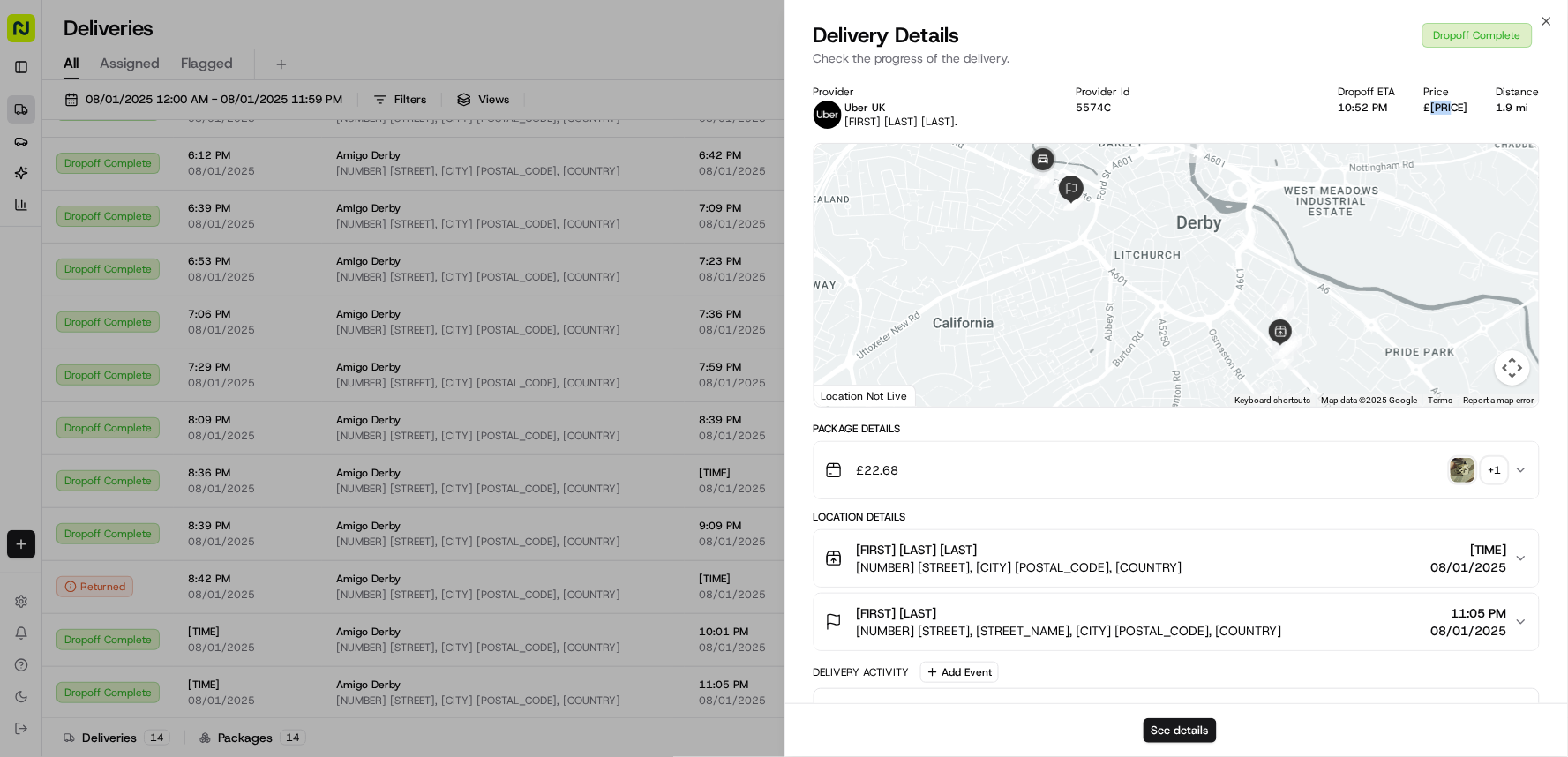 click on "£[PRICE]" at bounding box center (1446, 108) 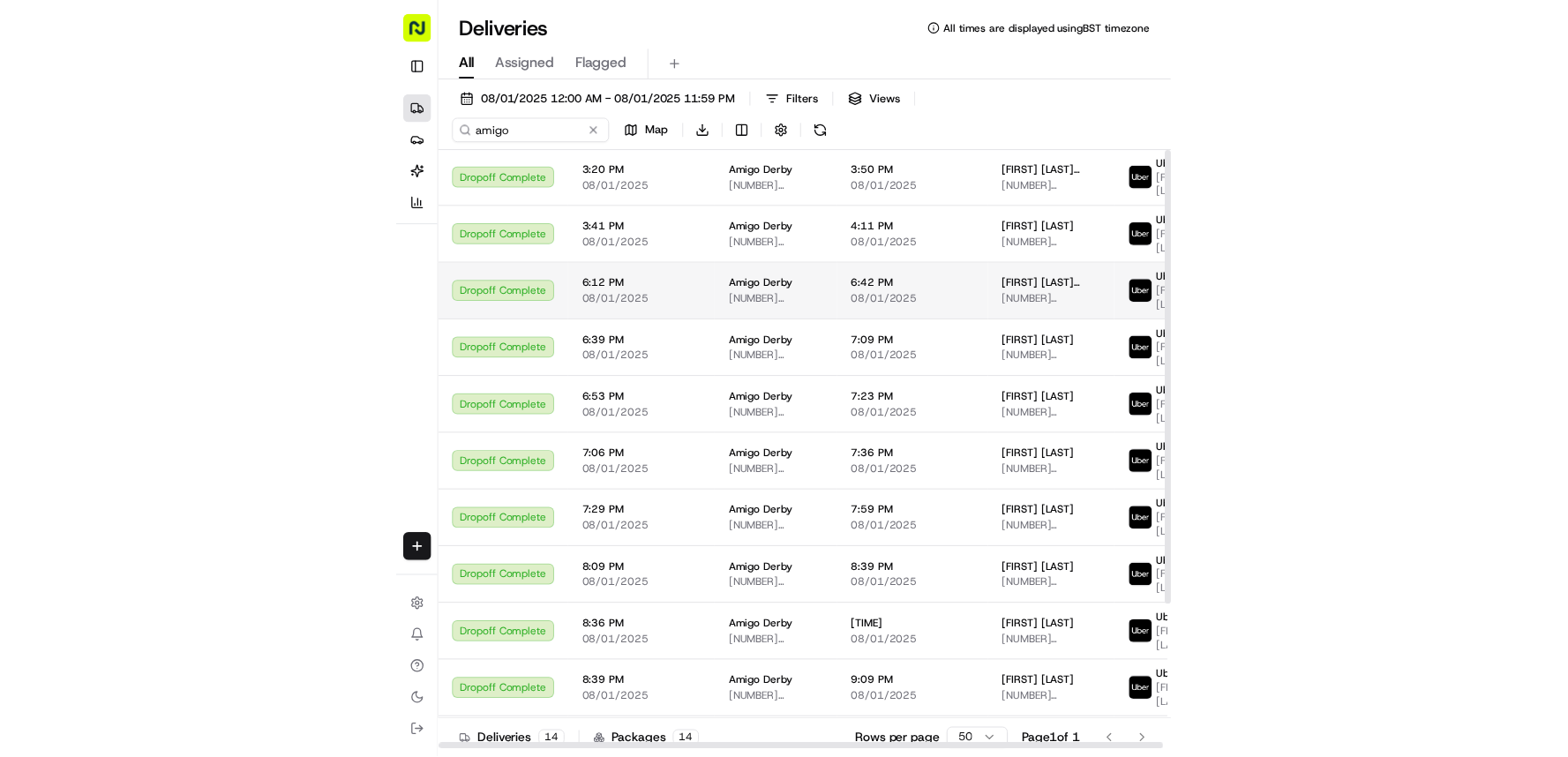 scroll, scrollTop: 0, scrollLeft: 0, axis: both 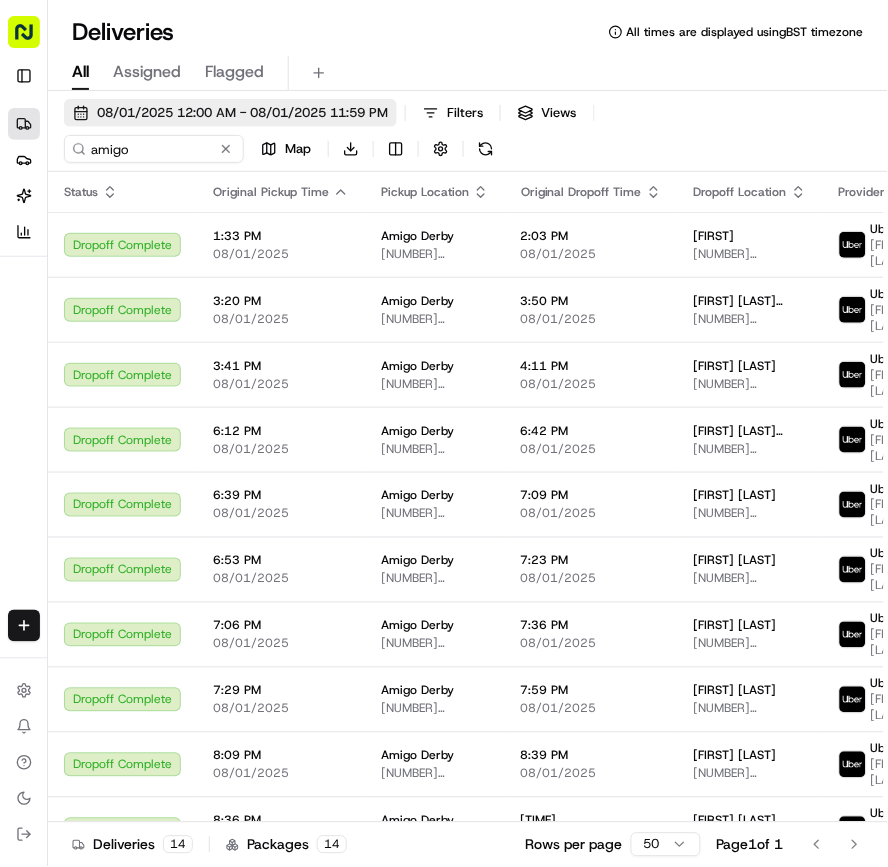 click on "08/01/2025 12:00 AM - 08/01/2025 11:59 PM" at bounding box center (242, 113) 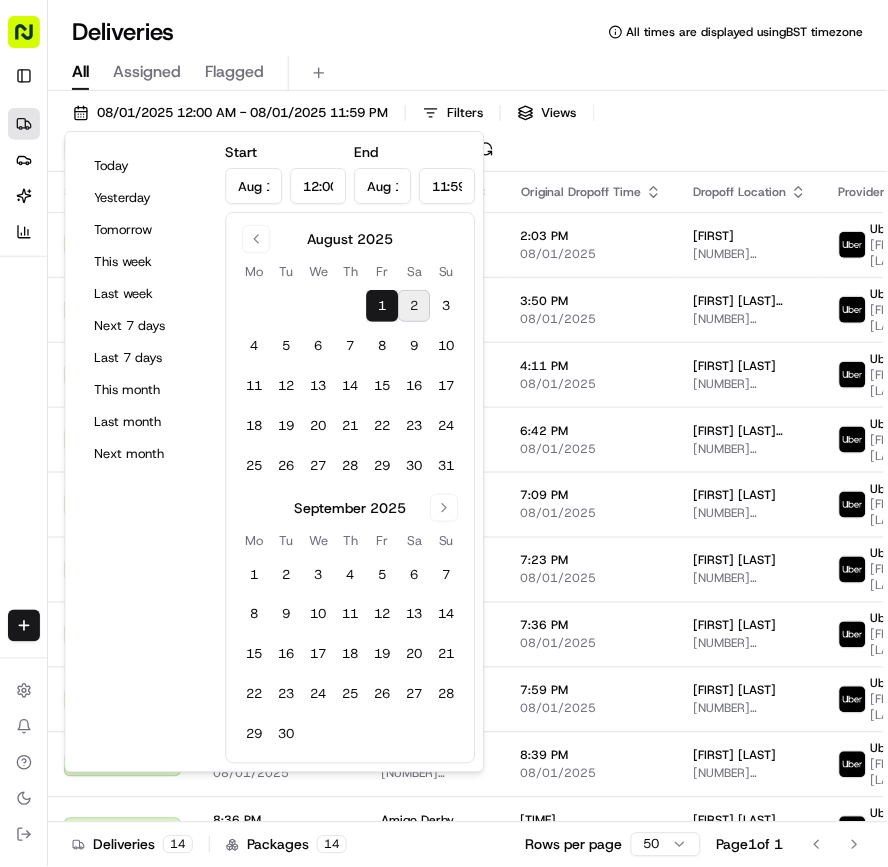 click on "2" at bounding box center [414, 306] 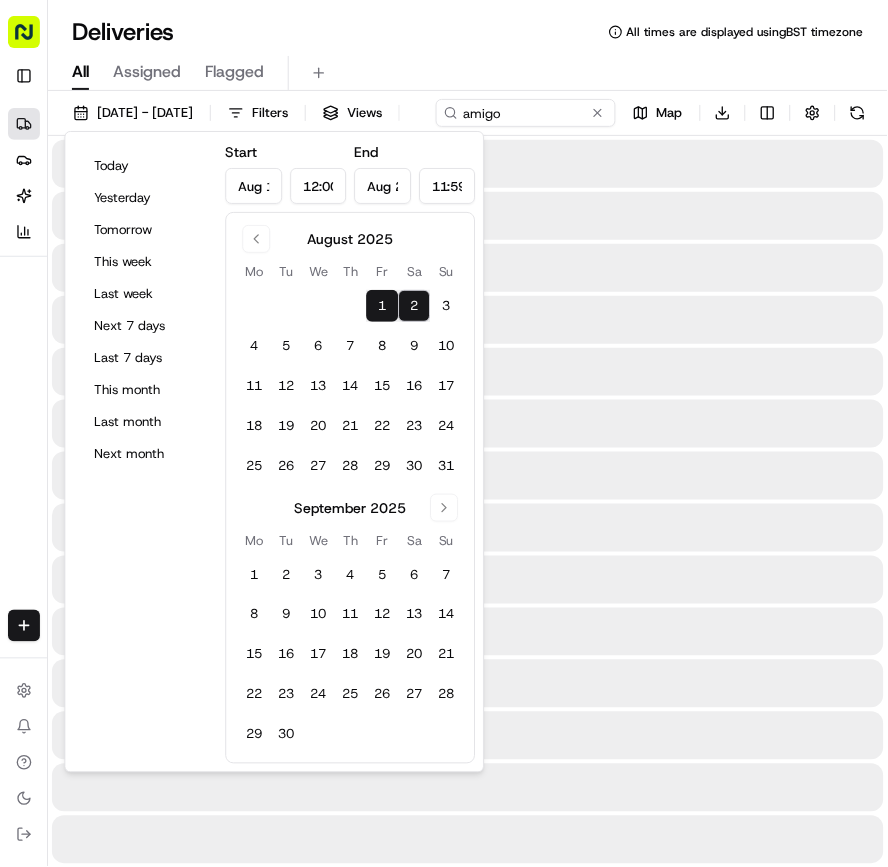 type on "Aug 2, 2025" 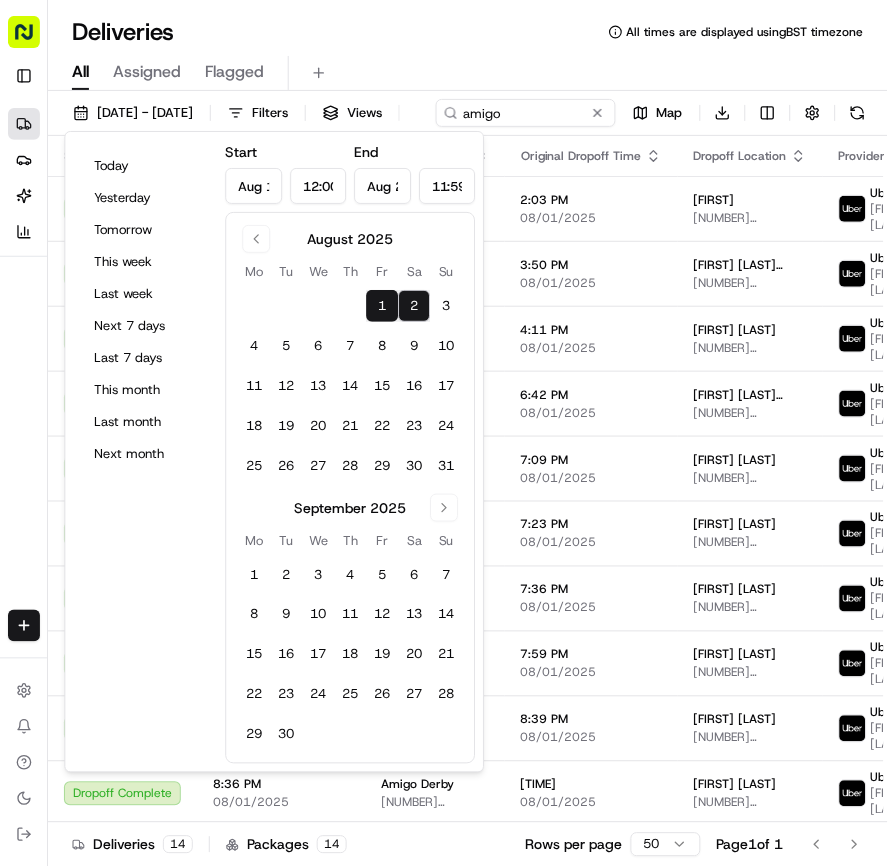 click on "2" at bounding box center (414, 306) 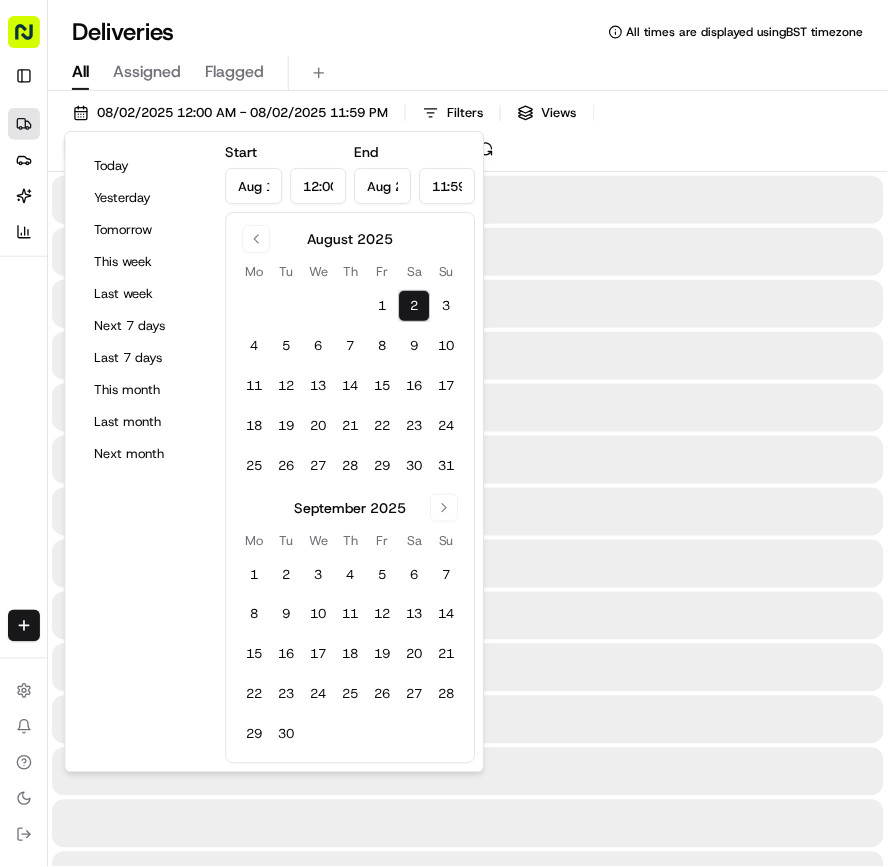 type on "Aug 2, 2025" 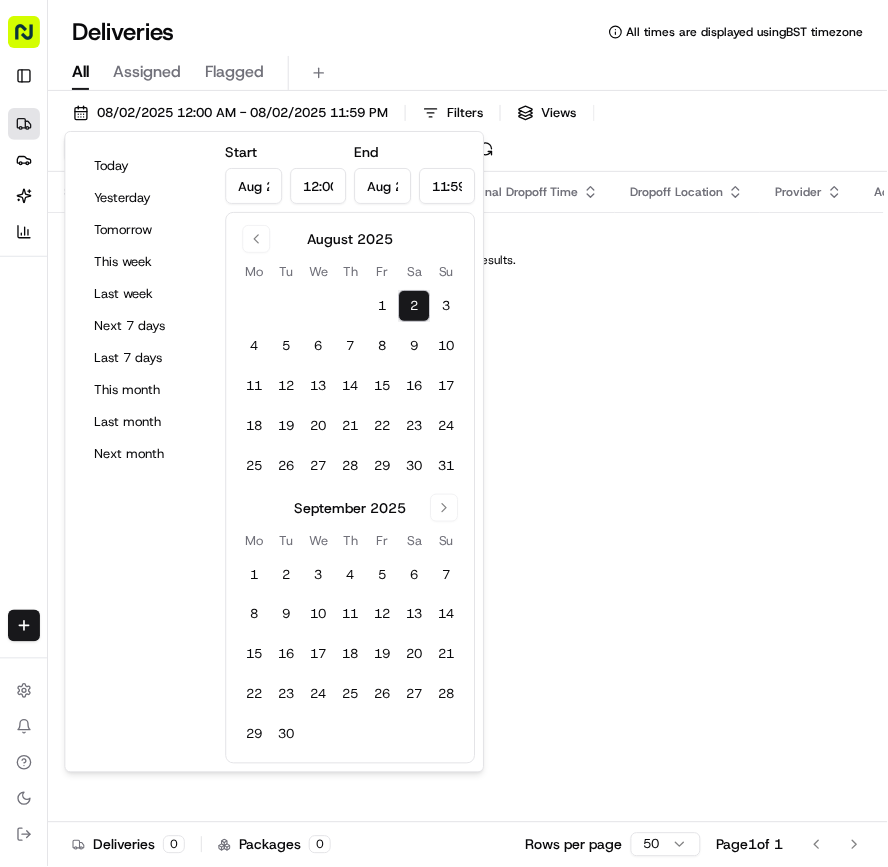 click on "Deliveries All times are displayed using  BST   timezone" at bounding box center [468, 32] 